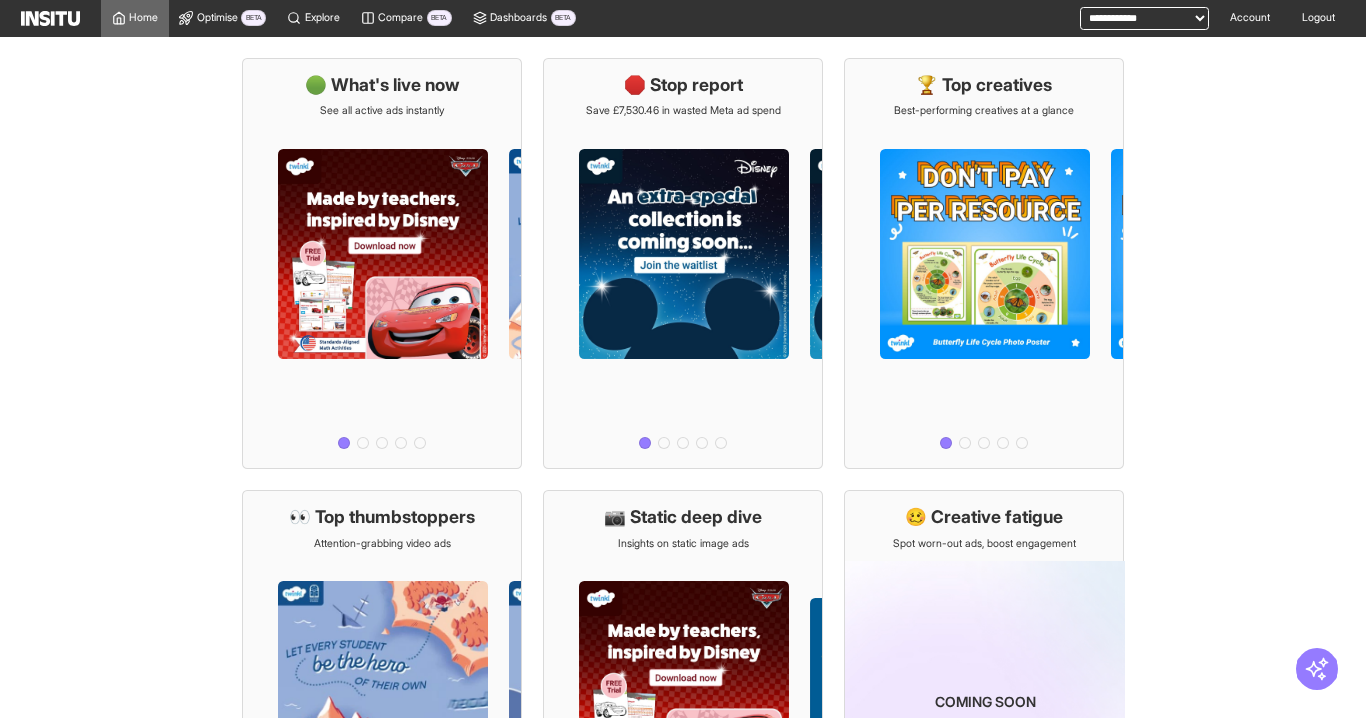 scroll, scrollTop: 0, scrollLeft: 0, axis: both 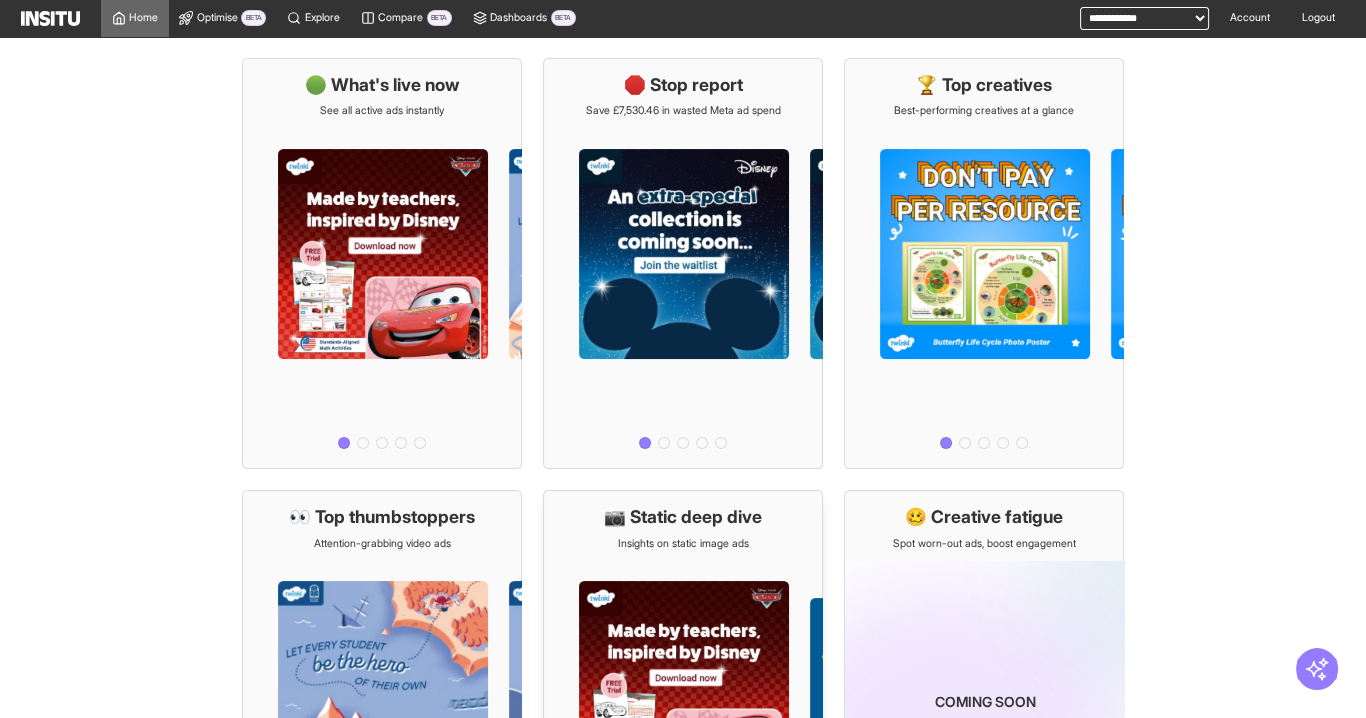 drag, startPoint x: 697, startPoint y: 574, endPoint x: 670, endPoint y: 521, distance: 59.48109 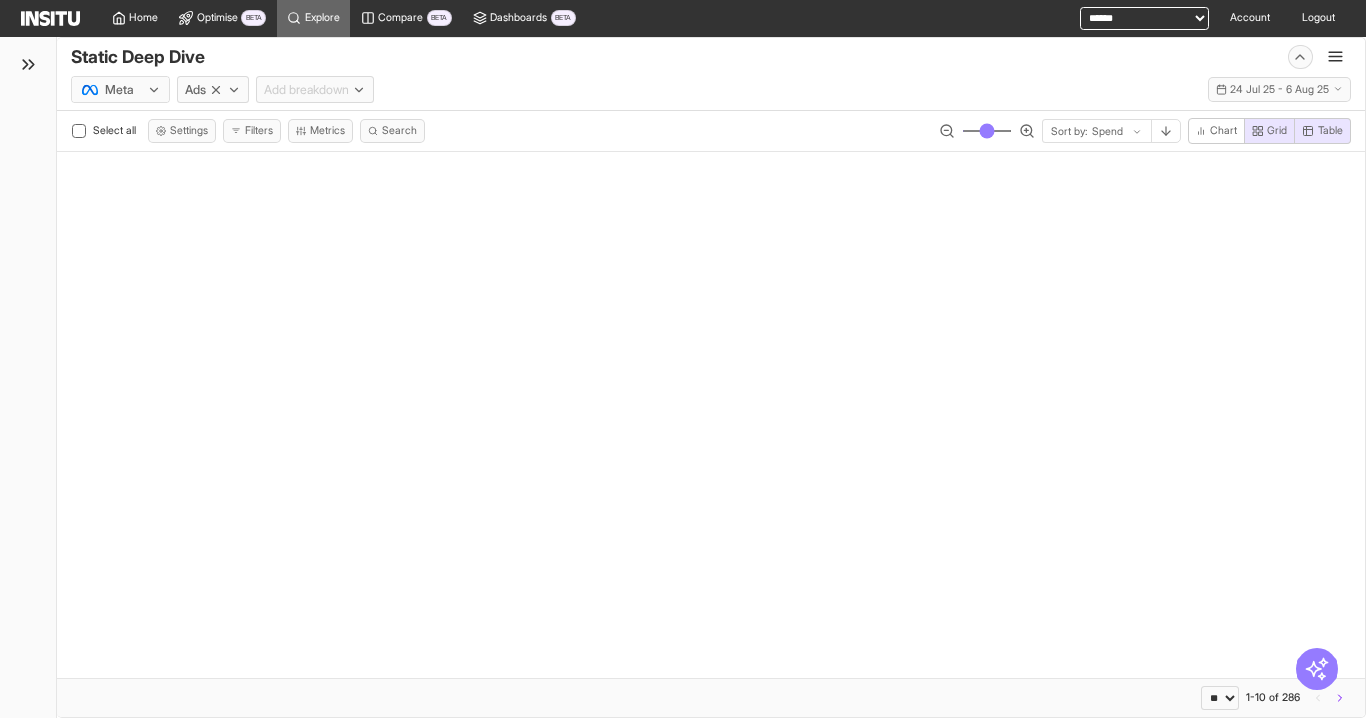 scroll, scrollTop: 0, scrollLeft: 0, axis: both 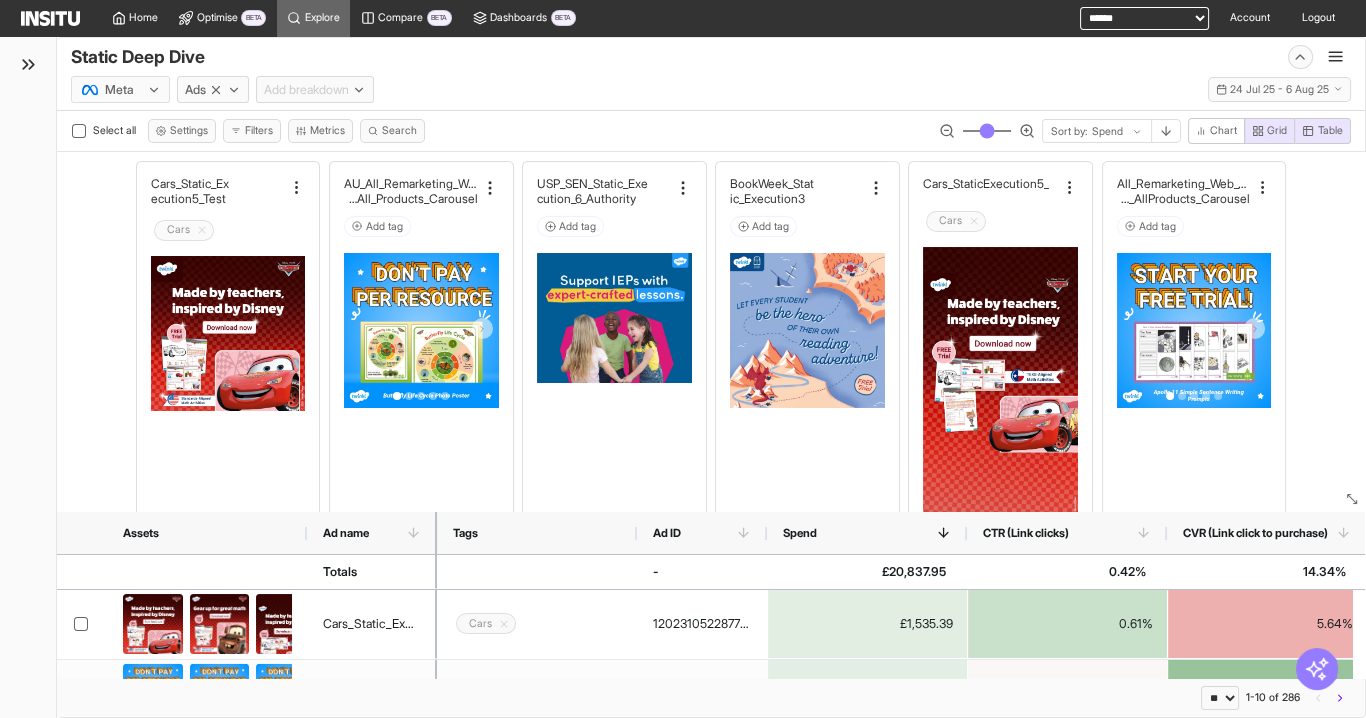 click on "**********" at bounding box center (1144, 18) 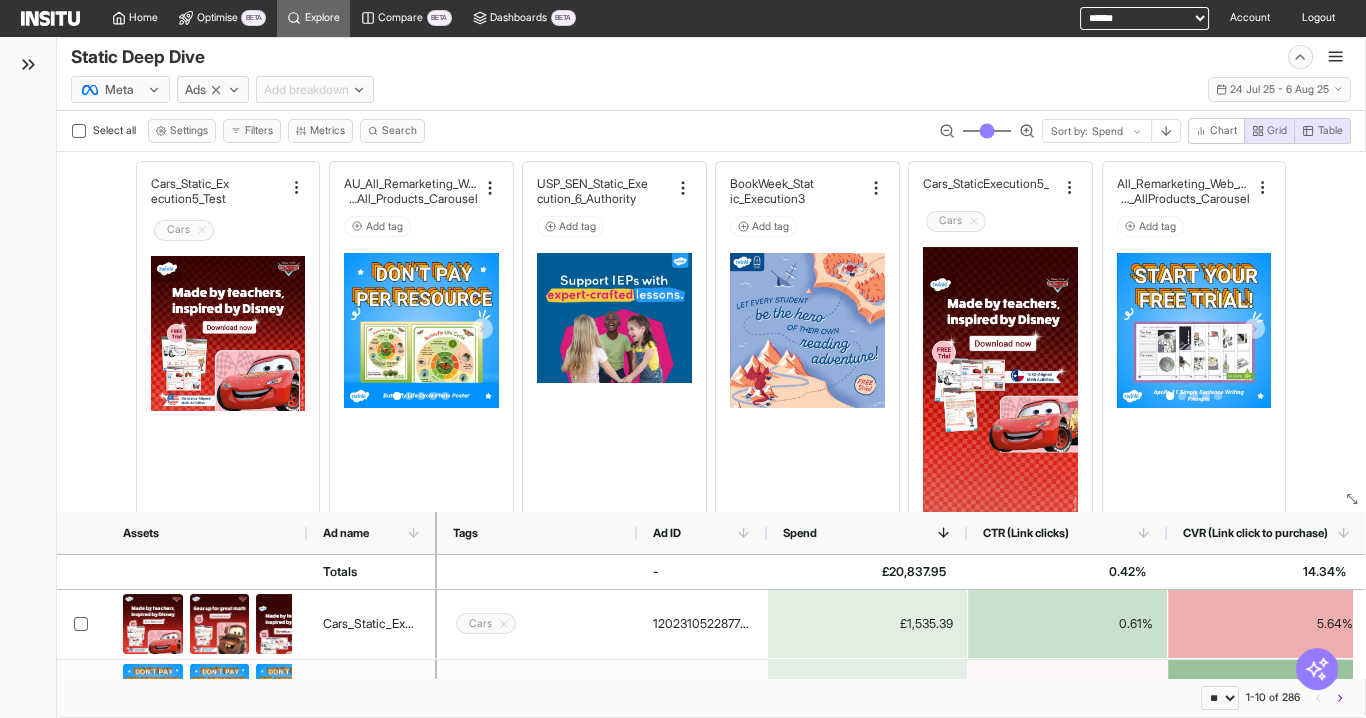 select on "**********" 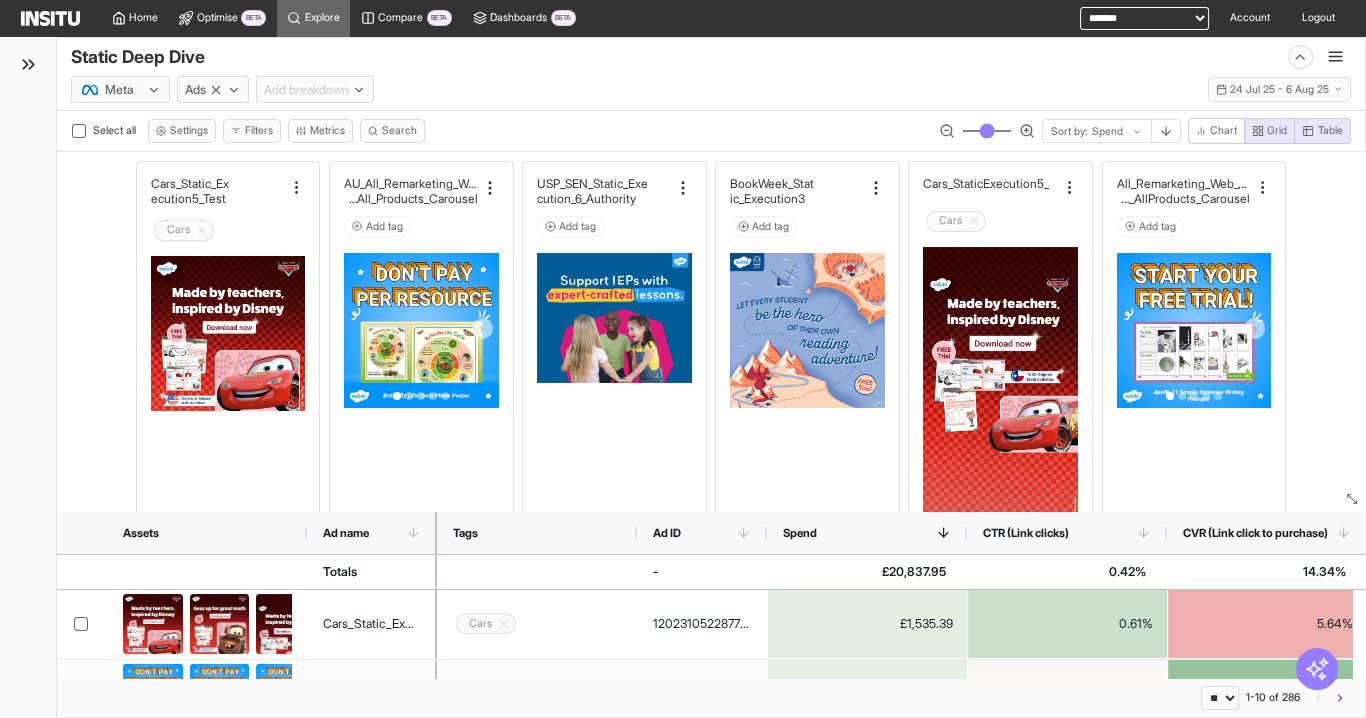 click on "**********" at bounding box center (1144, 18) 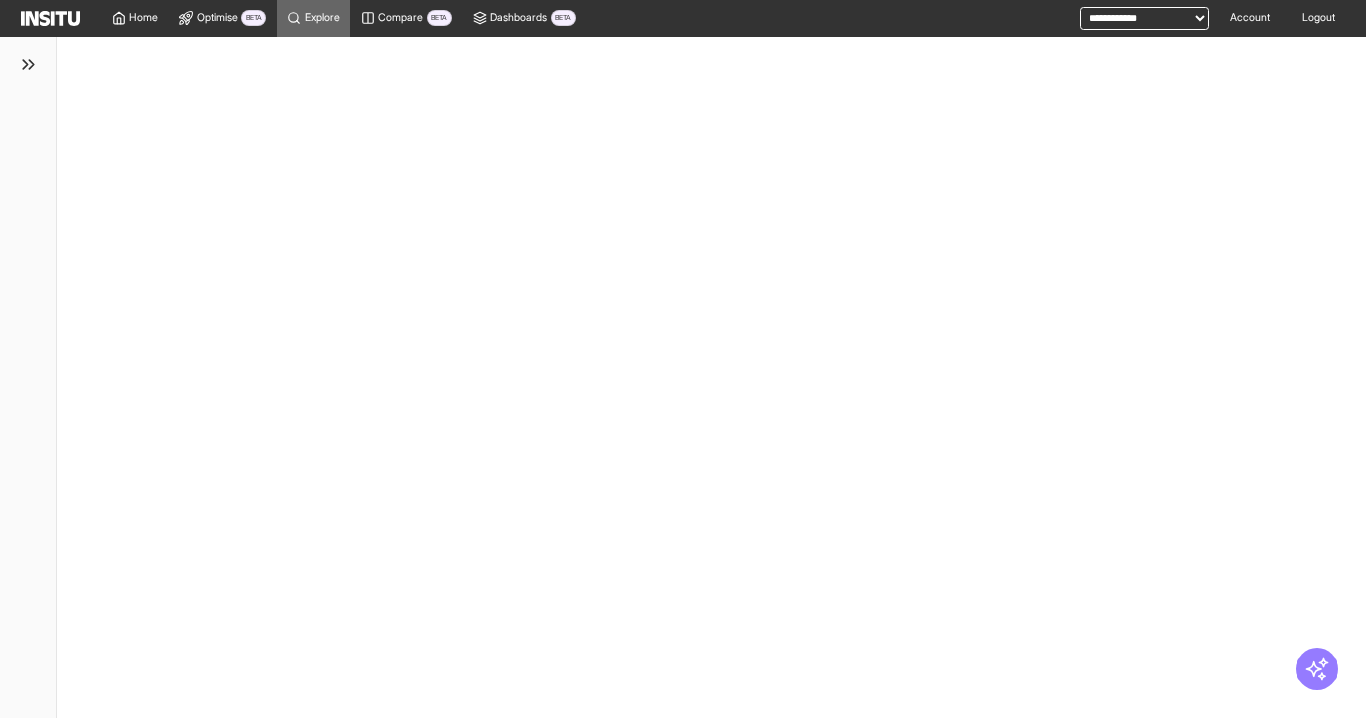 scroll, scrollTop: 0, scrollLeft: 0, axis: both 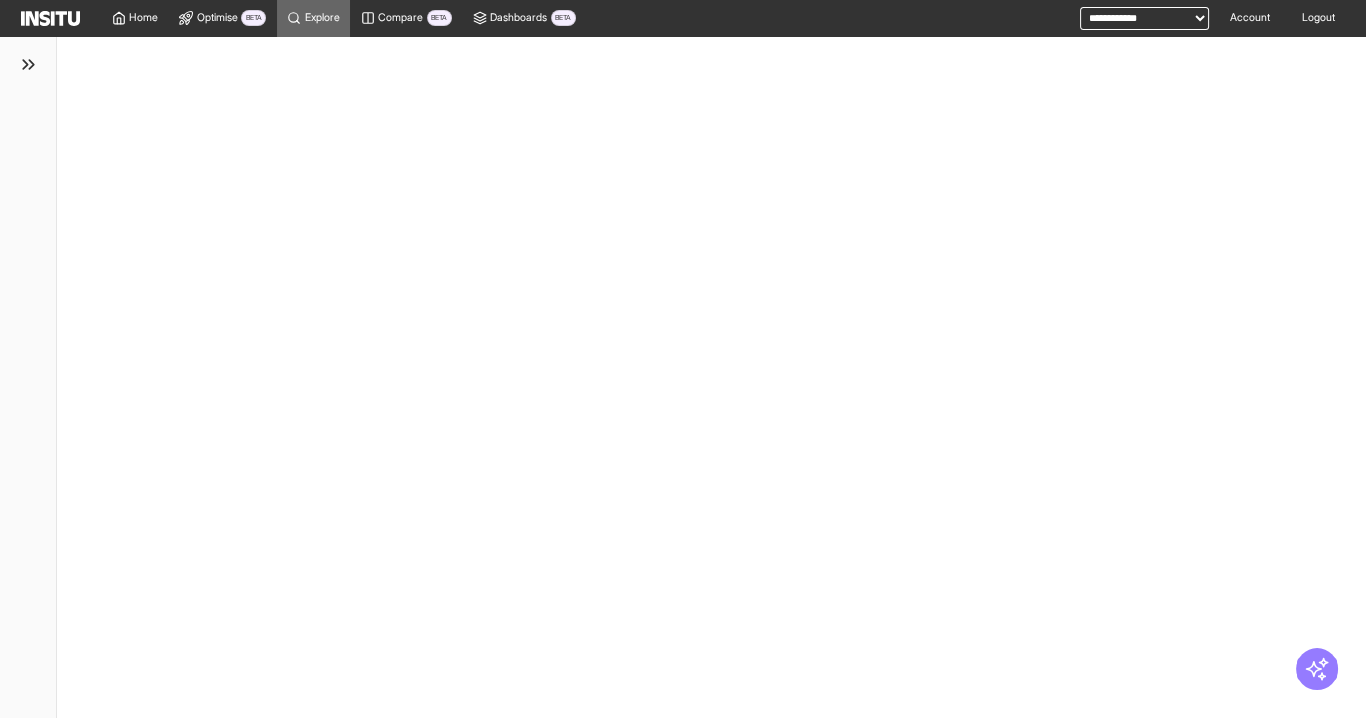 select on "**" 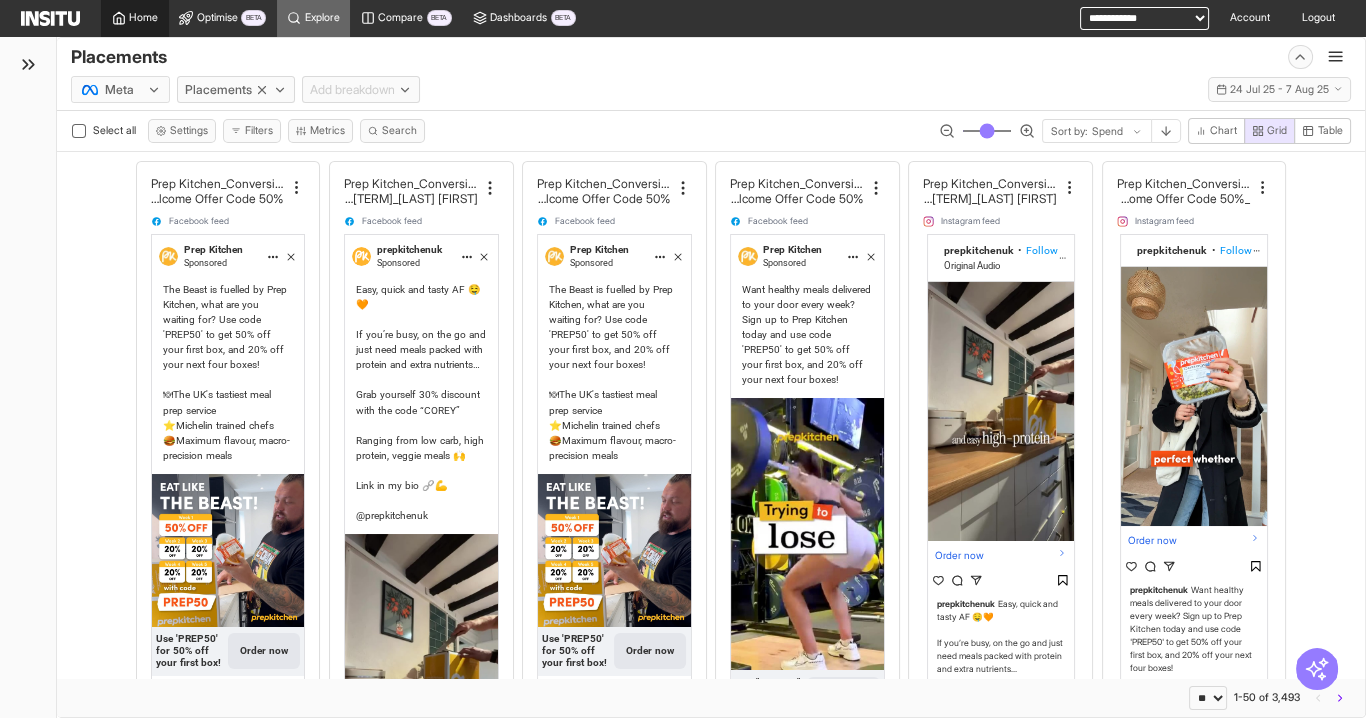 click 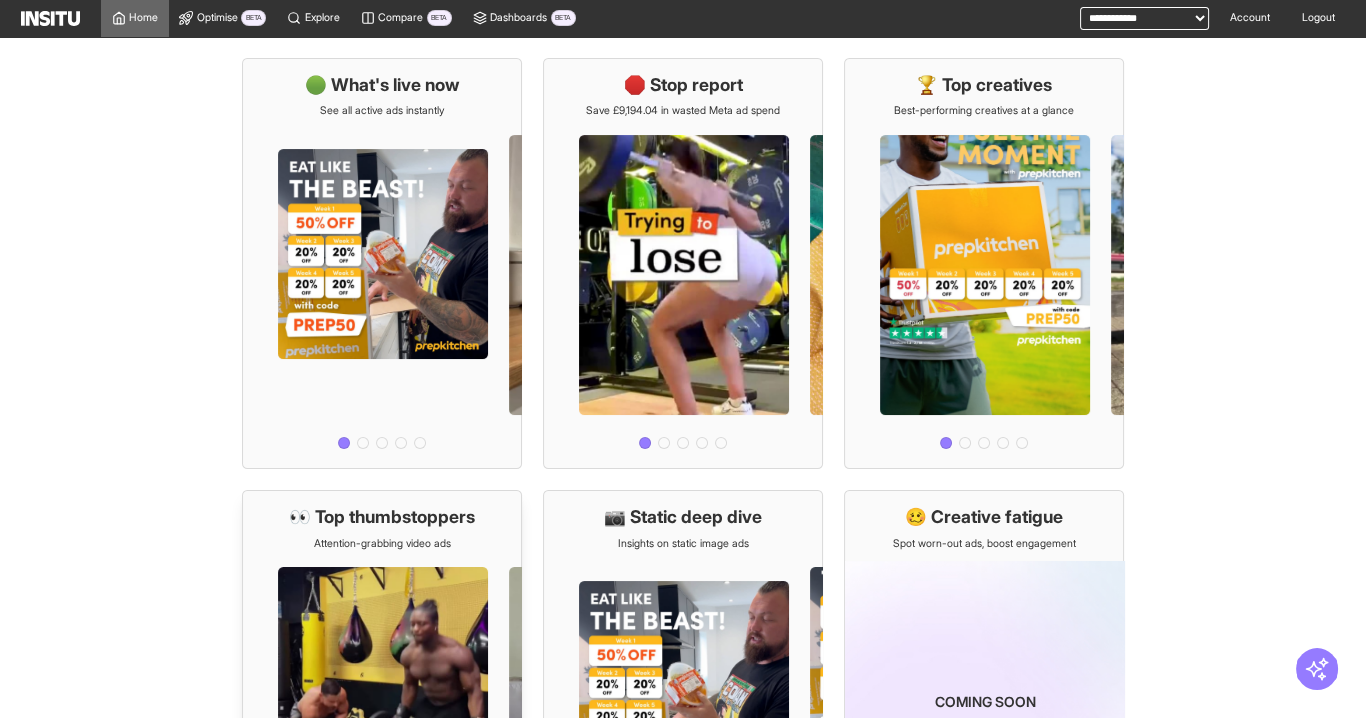 click on "👀 Top thumbstoppers" at bounding box center (382, 517) 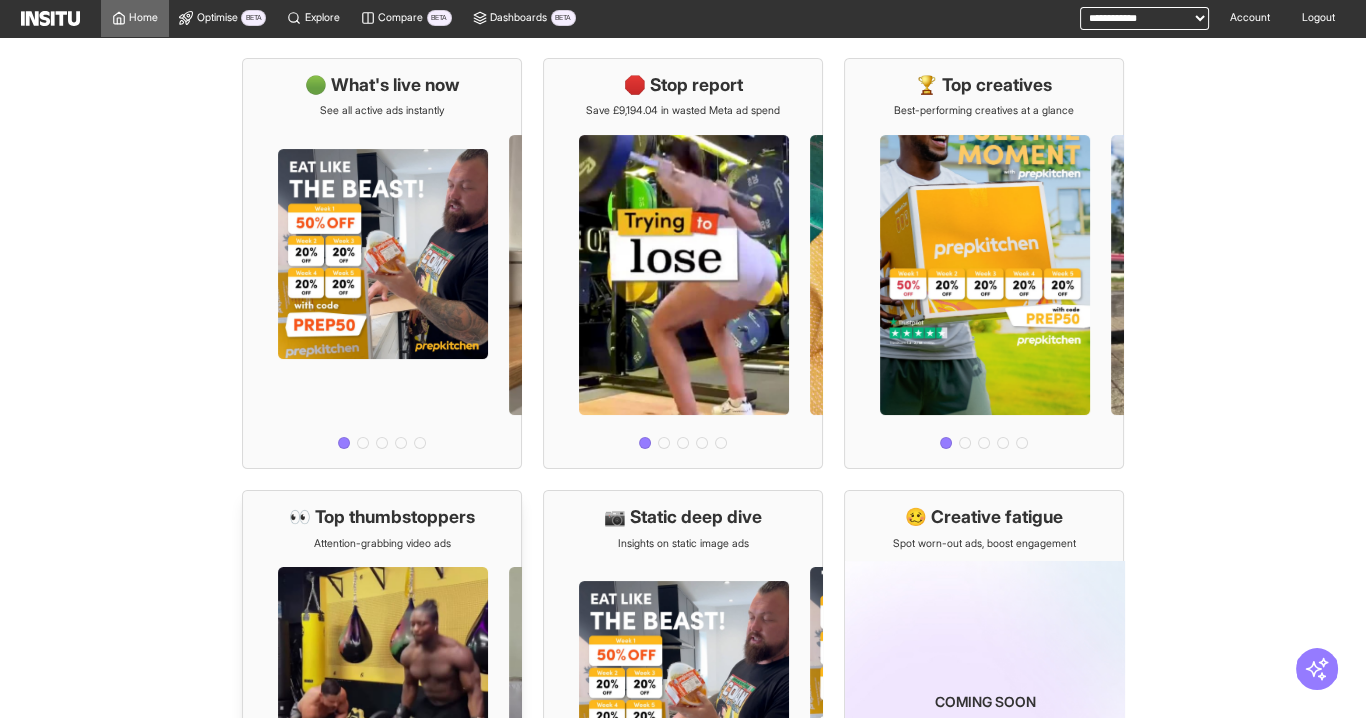 click at bounding box center [382, 719] 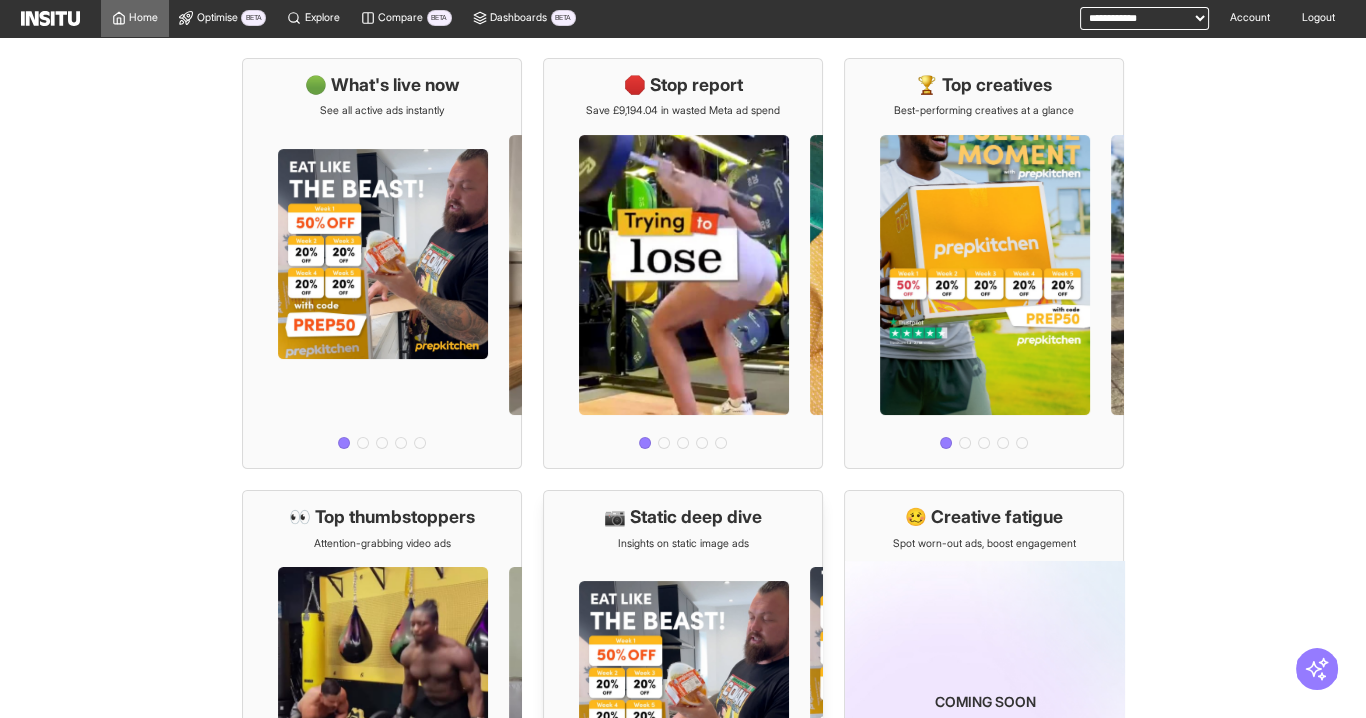 click at bounding box center (683, 719) 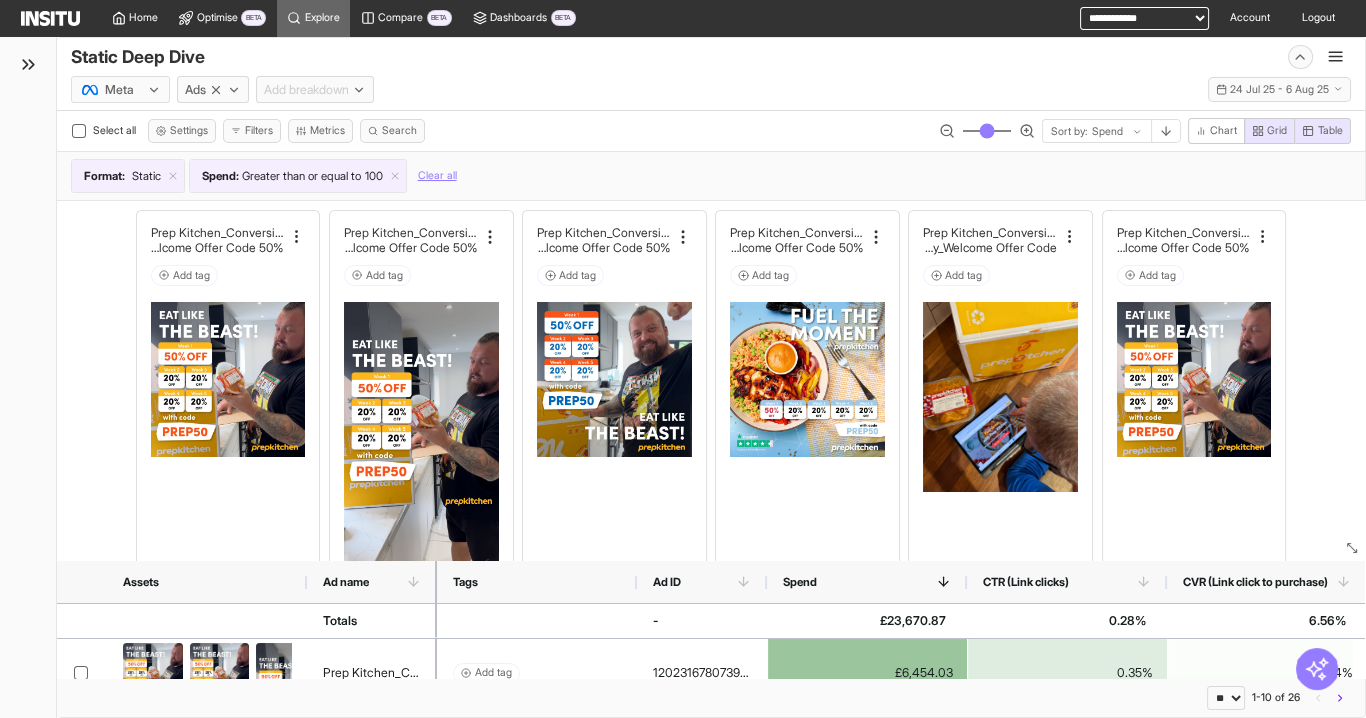 click on "**********" at bounding box center (1144, 18) 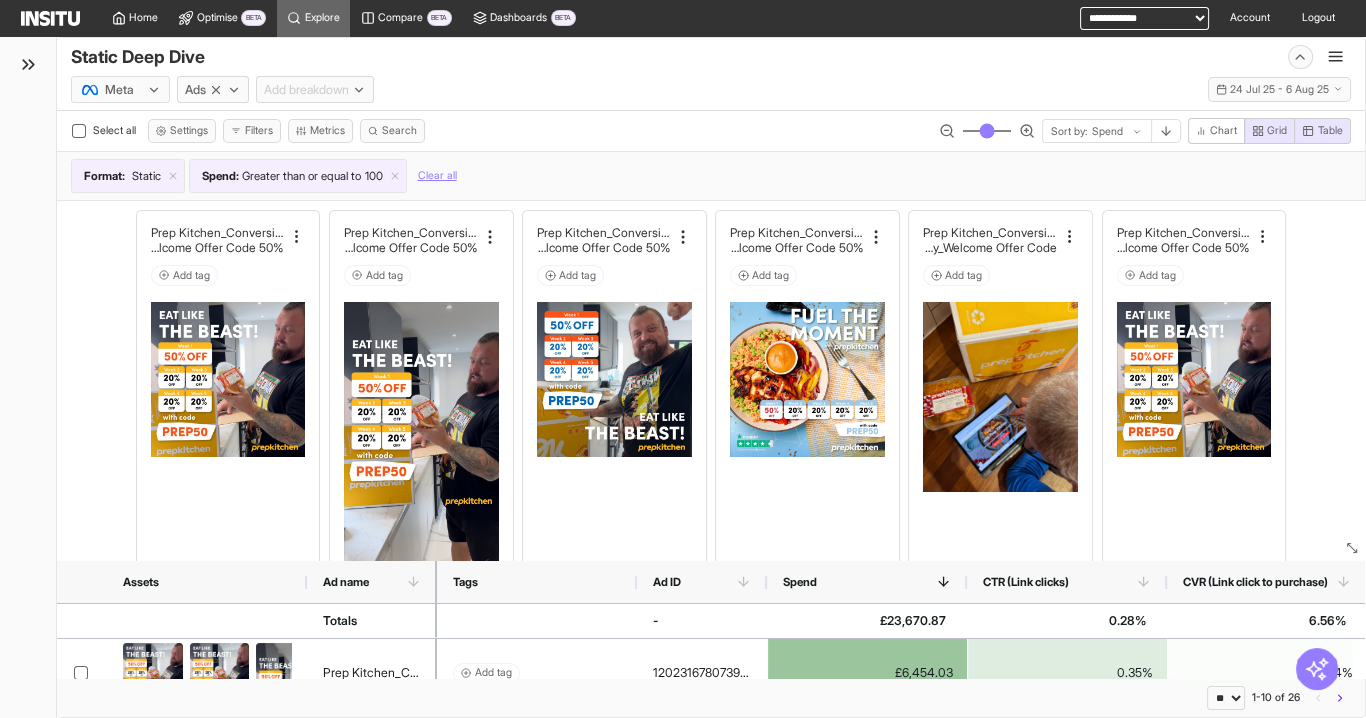 select on "**********" 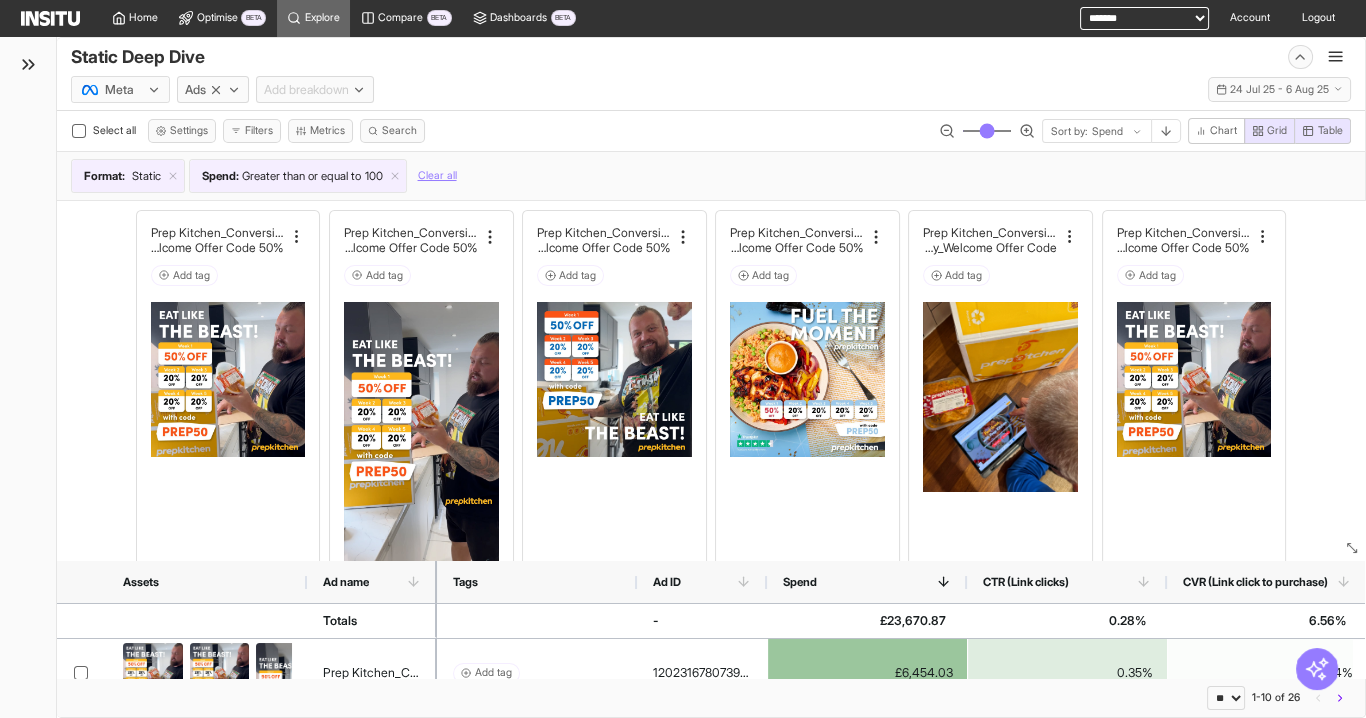 click on "**********" at bounding box center [1144, 18] 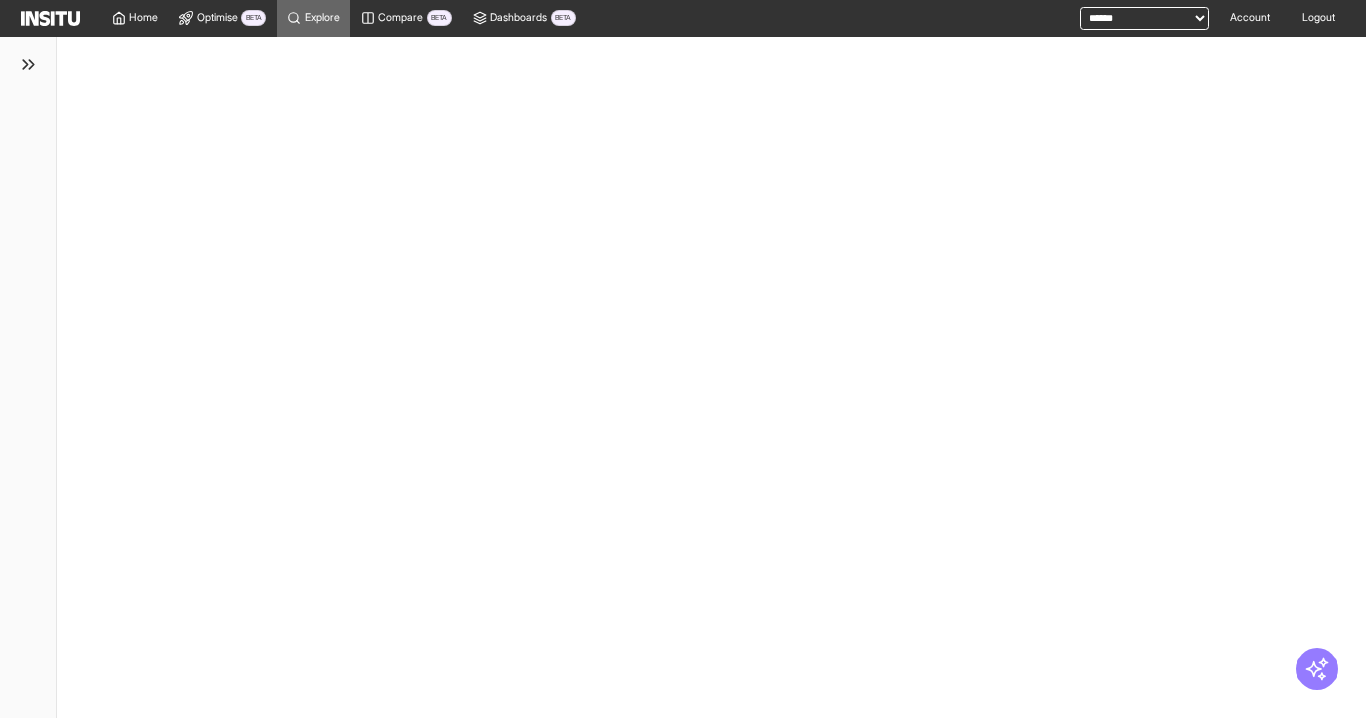 scroll, scrollTop: 0, scrollLeft: 0, axis: both 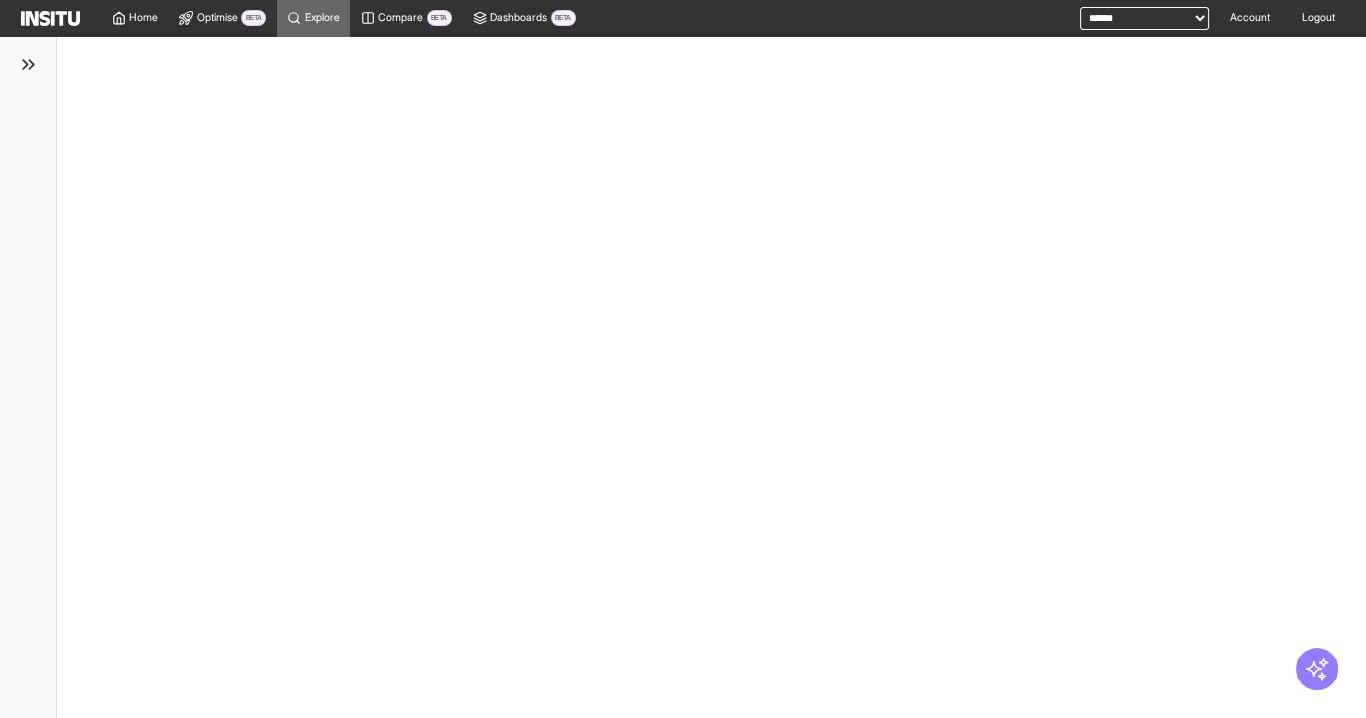 select on "**" 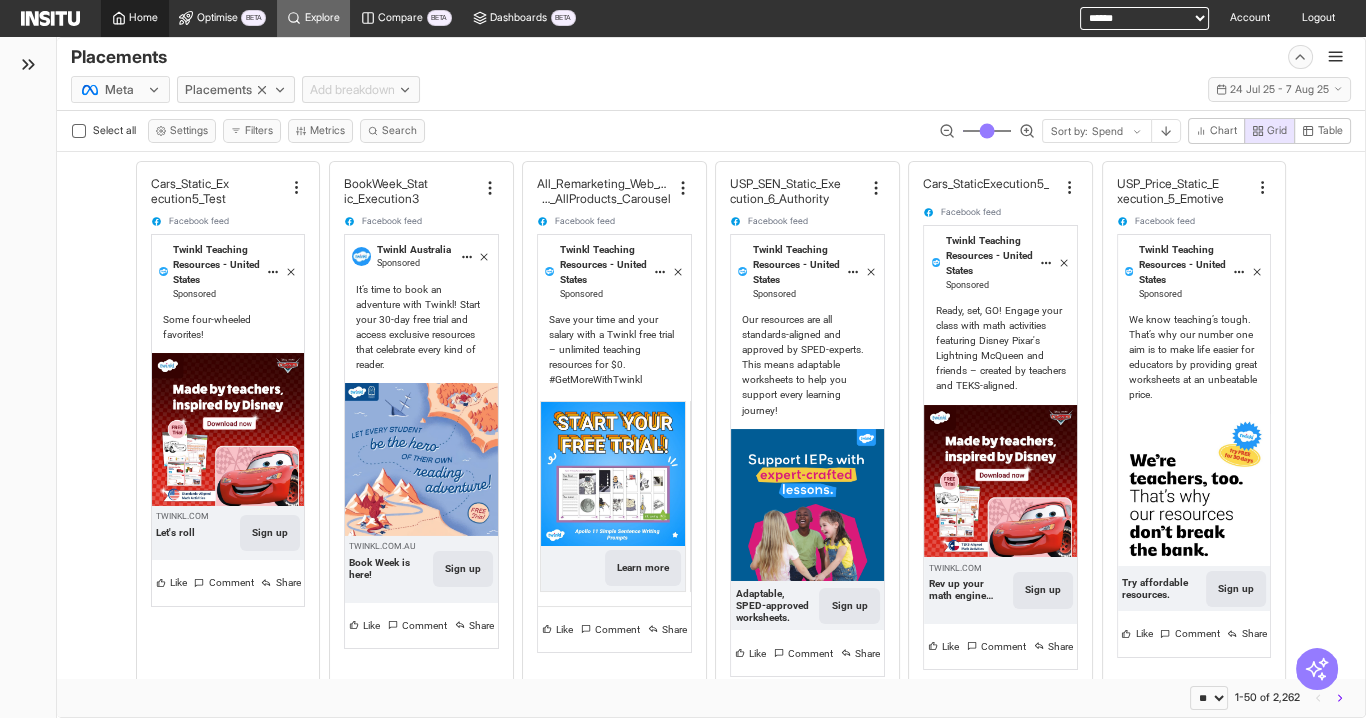 click on "Home" at bounding box center [143, 18] 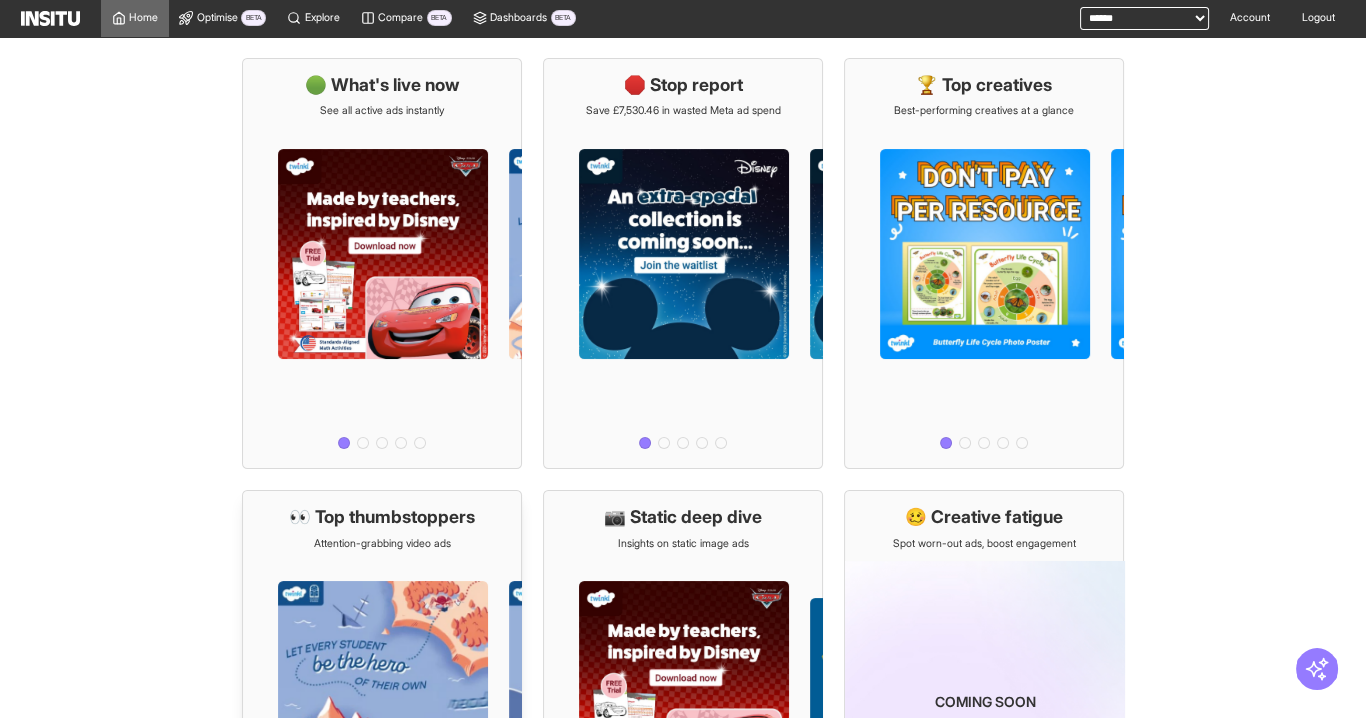 click on "👀 Top thumbstoppers" at bounding box center [382, 517] 